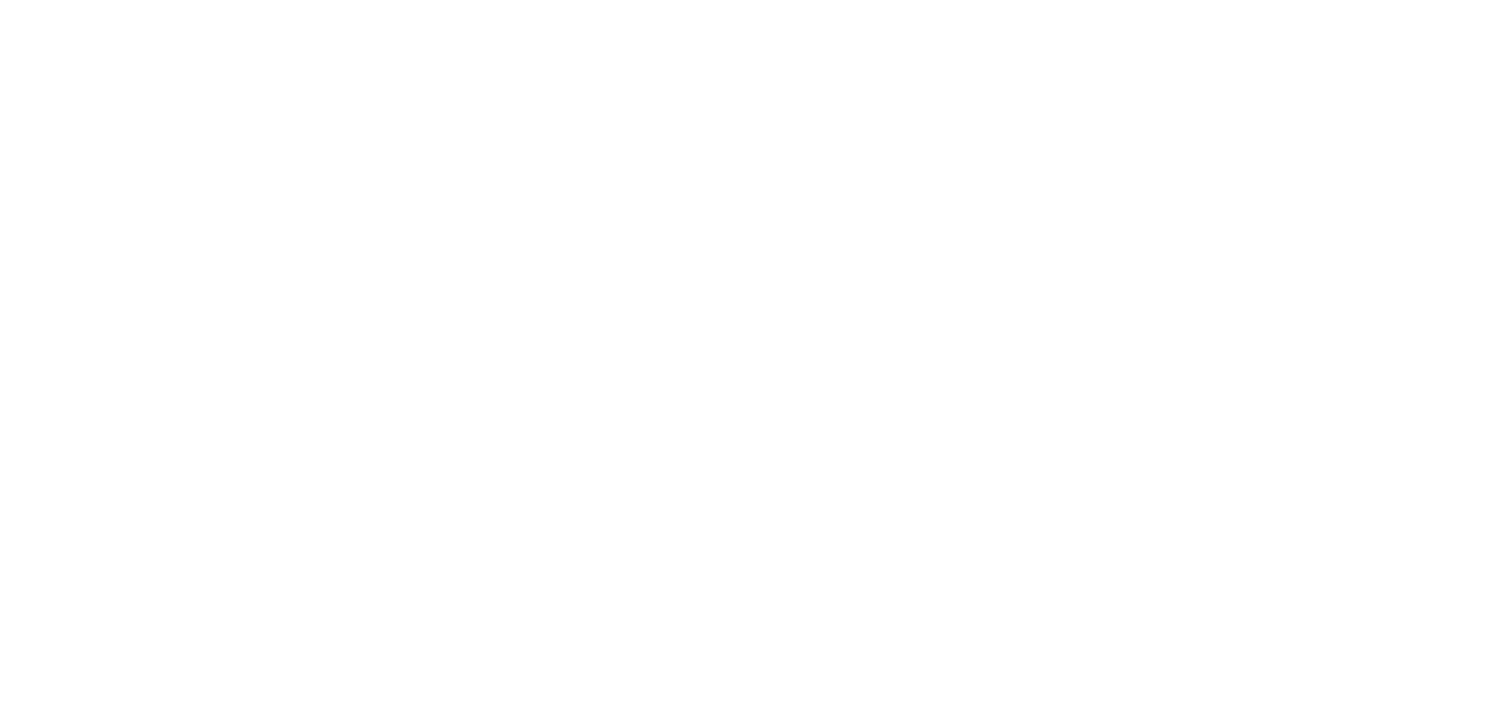 scroll, scrollTop: 0, scrollLeft: 0, axis: both 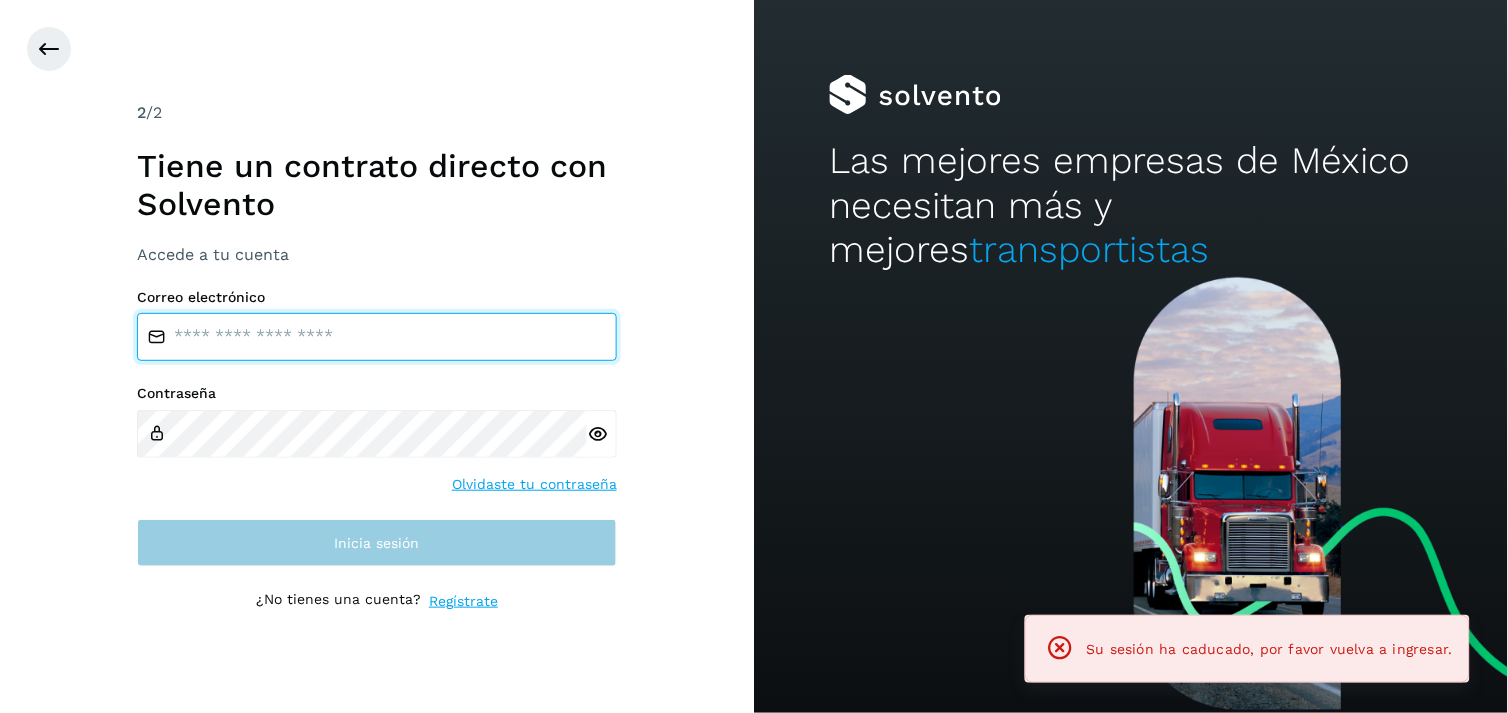type on "**********" 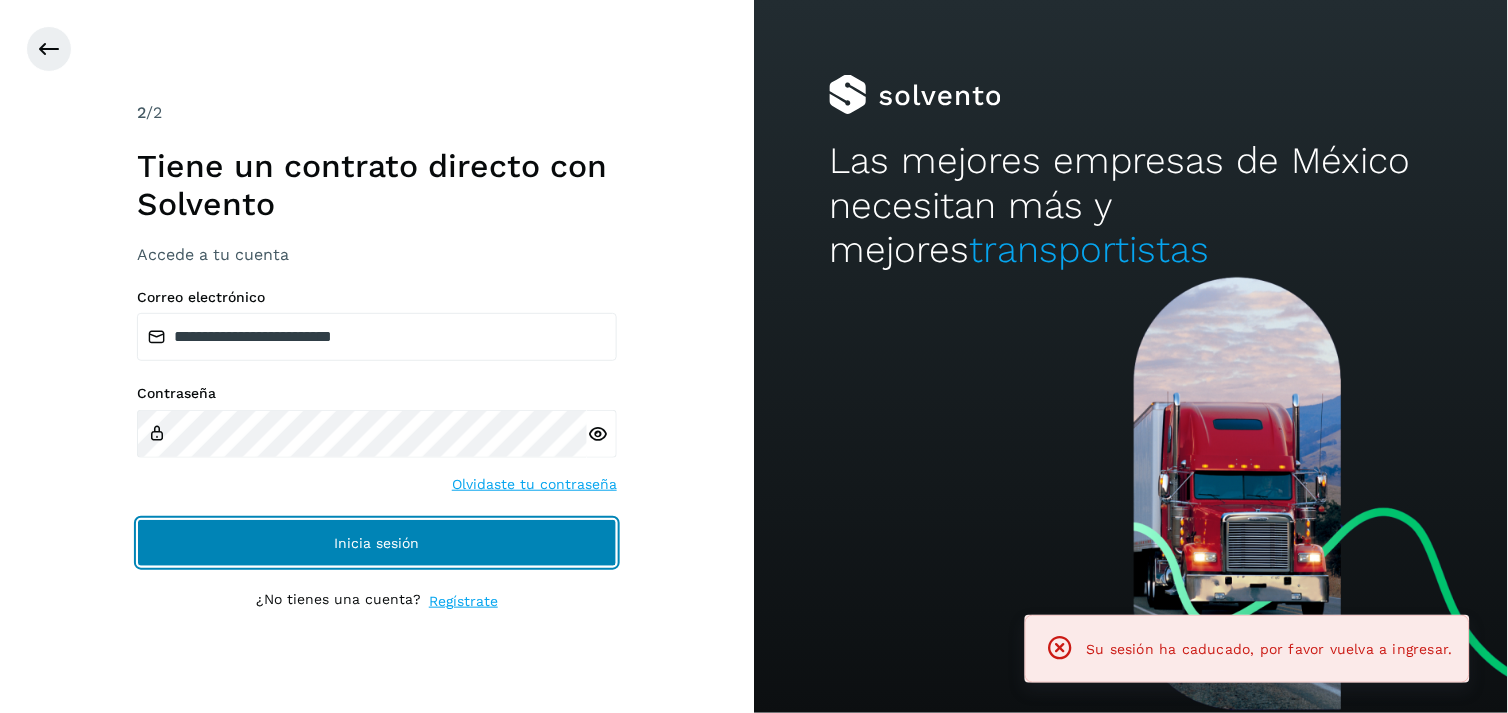 click on "Inicia sesión" at bounding box center [377, 543] 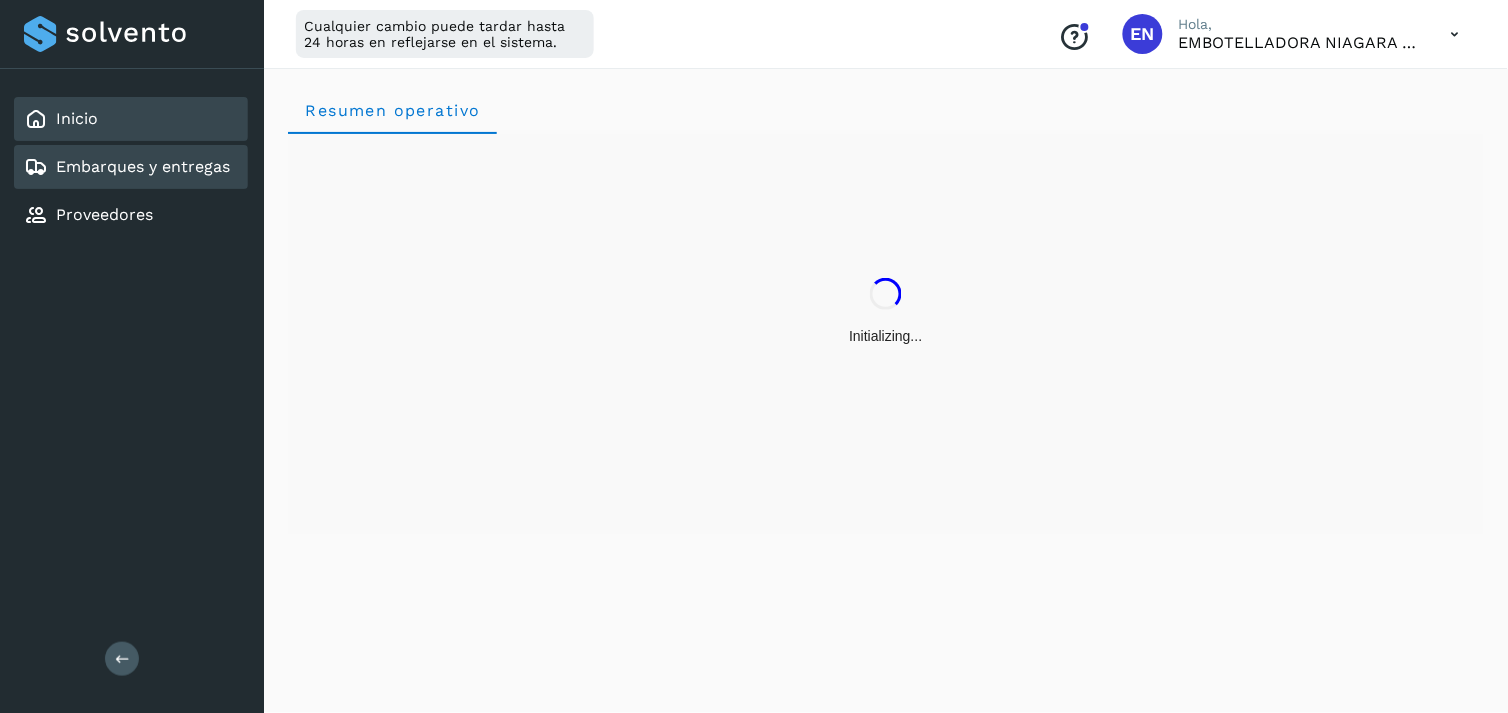 click on "Embarques y entregas" at bounding box center (143, 166) 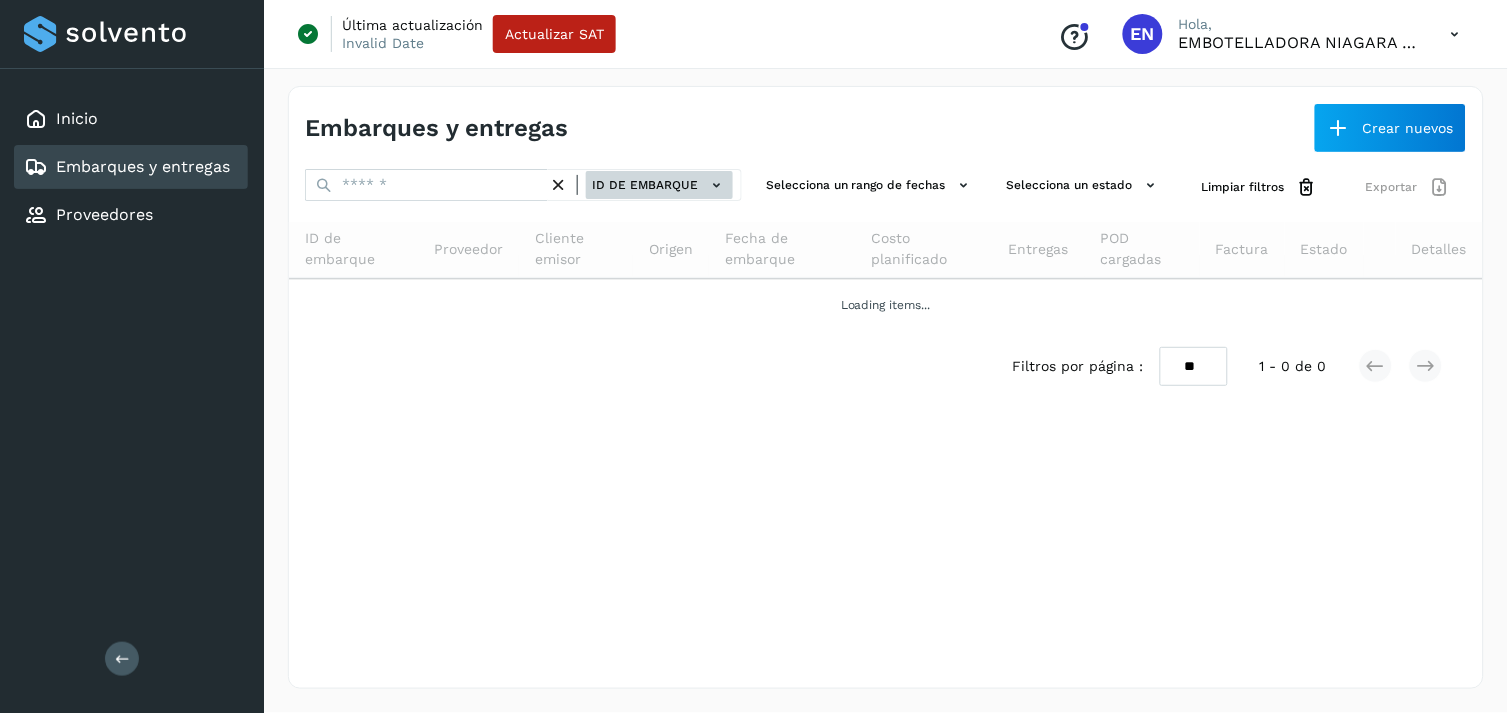 click on "ID de embarque" at bounding box center (659, 185) 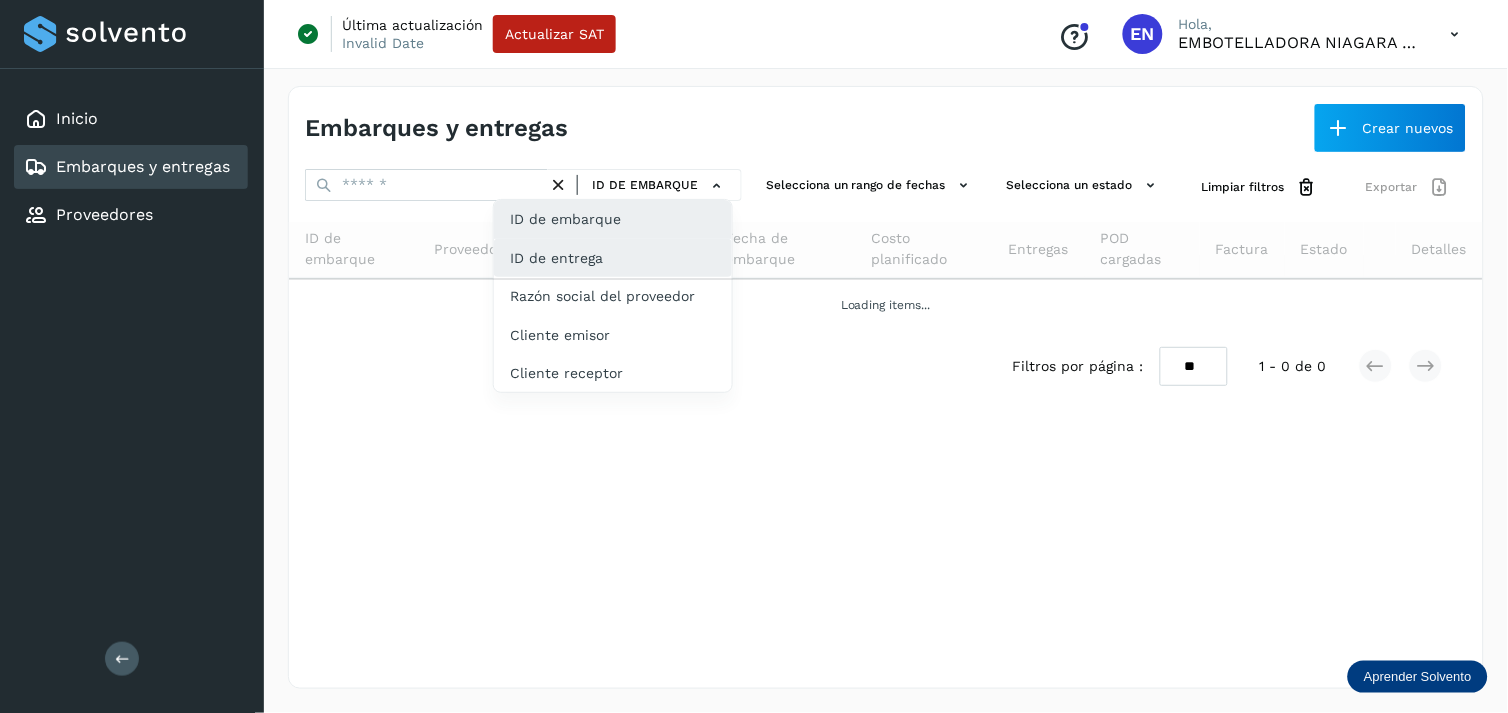 click on "ID de entrega" 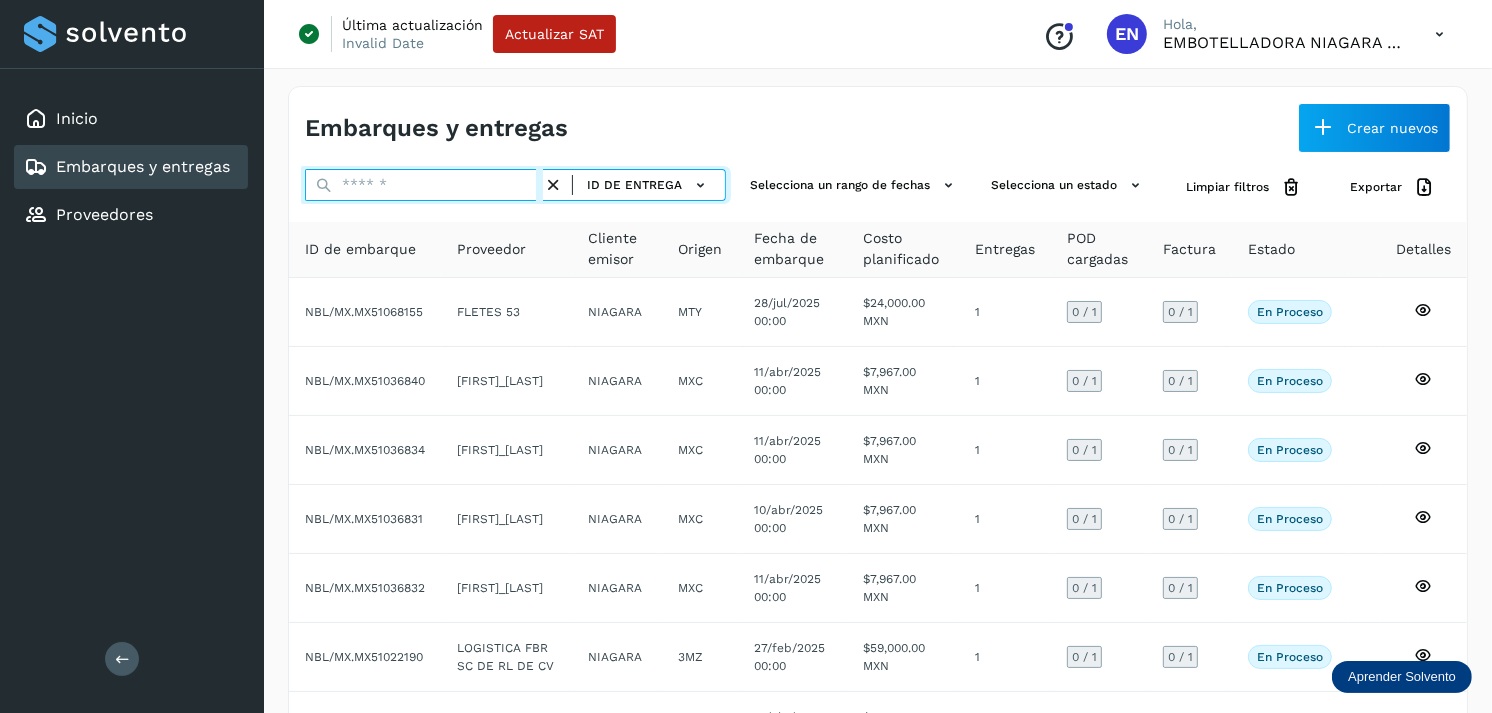 click at bounding box center (424, 185) 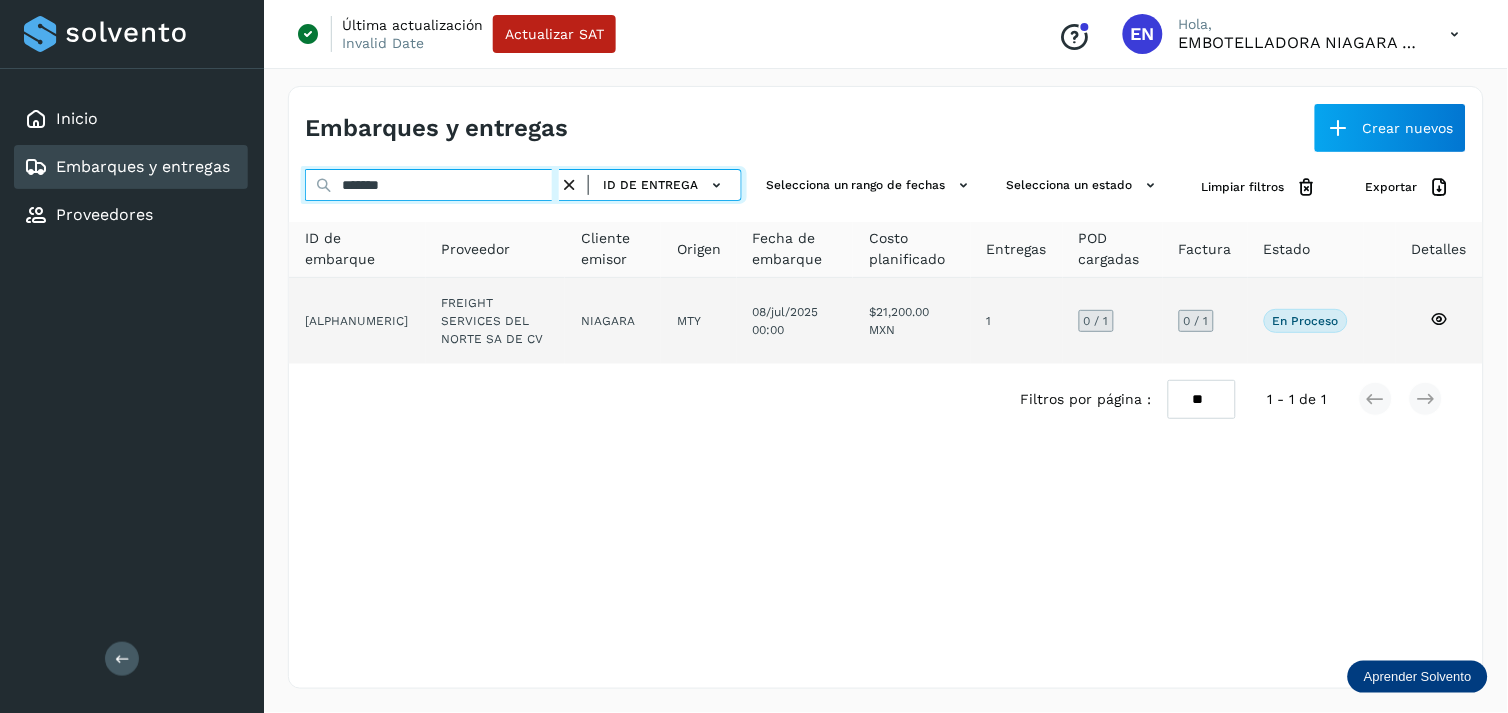 type on "*******" 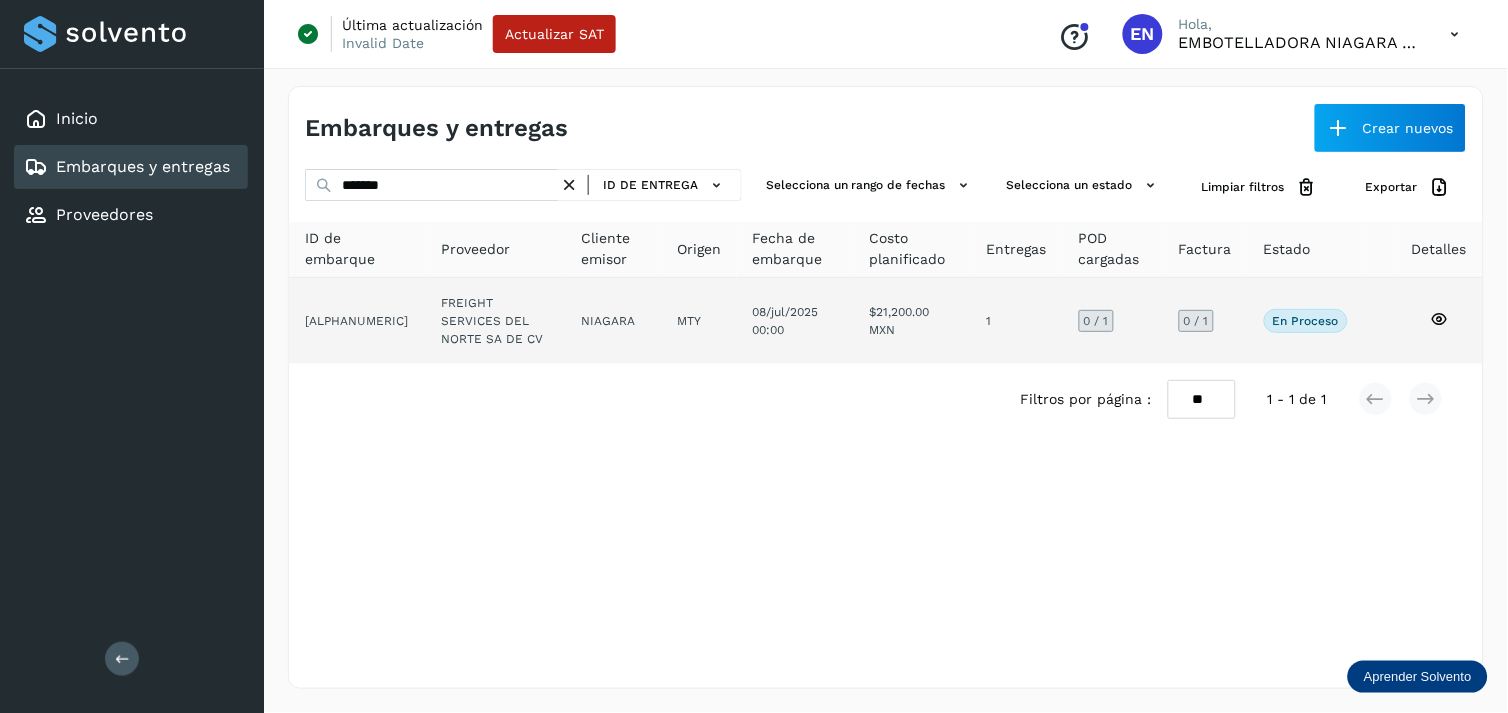 click on "FREIGHT SERVICES DEL NORTE SA DE CV" 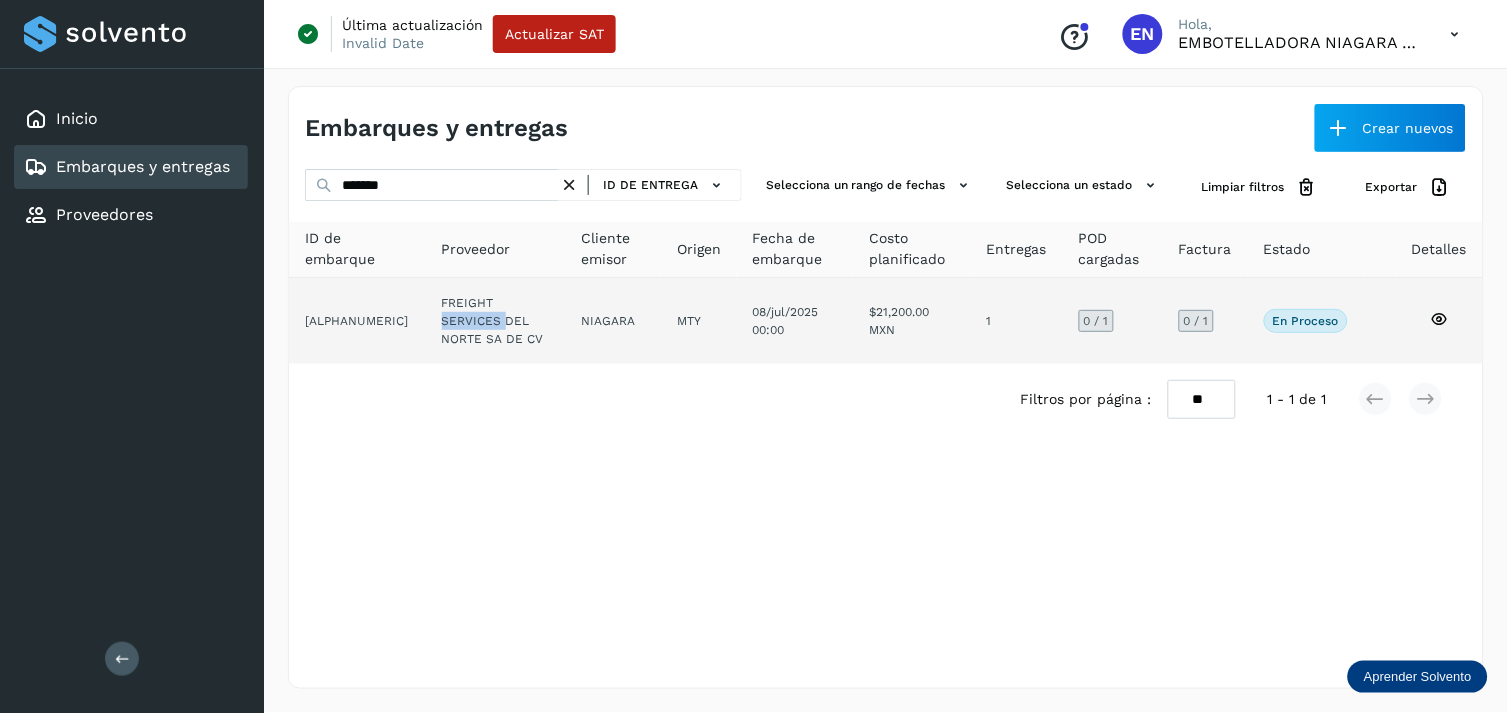 click on "FREIGHT SERVICES DEL NORTE SA DE CV" 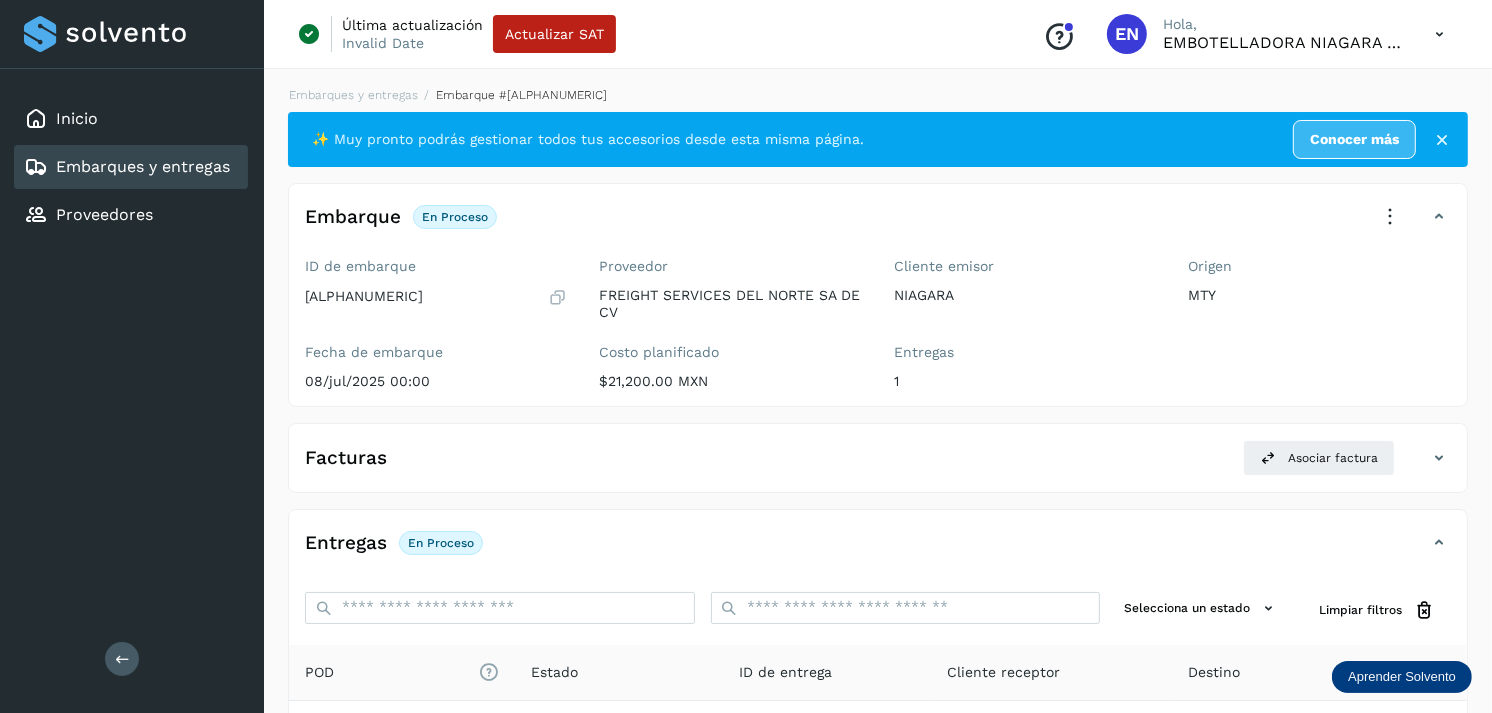 scroll, scrollTop: 256, scrollLeft: 0, axis: vertical 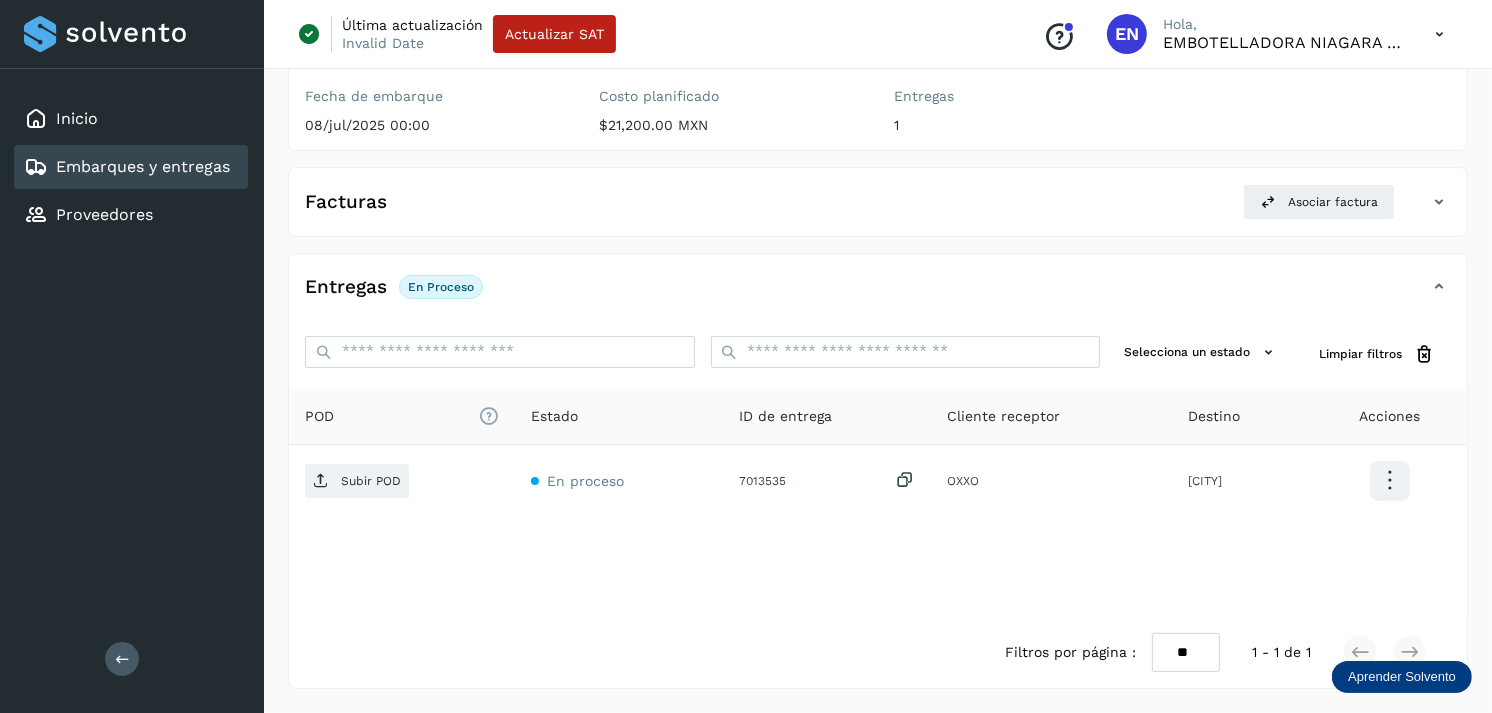 click on "Embarques y entregas" at bounding box center [127, 167] 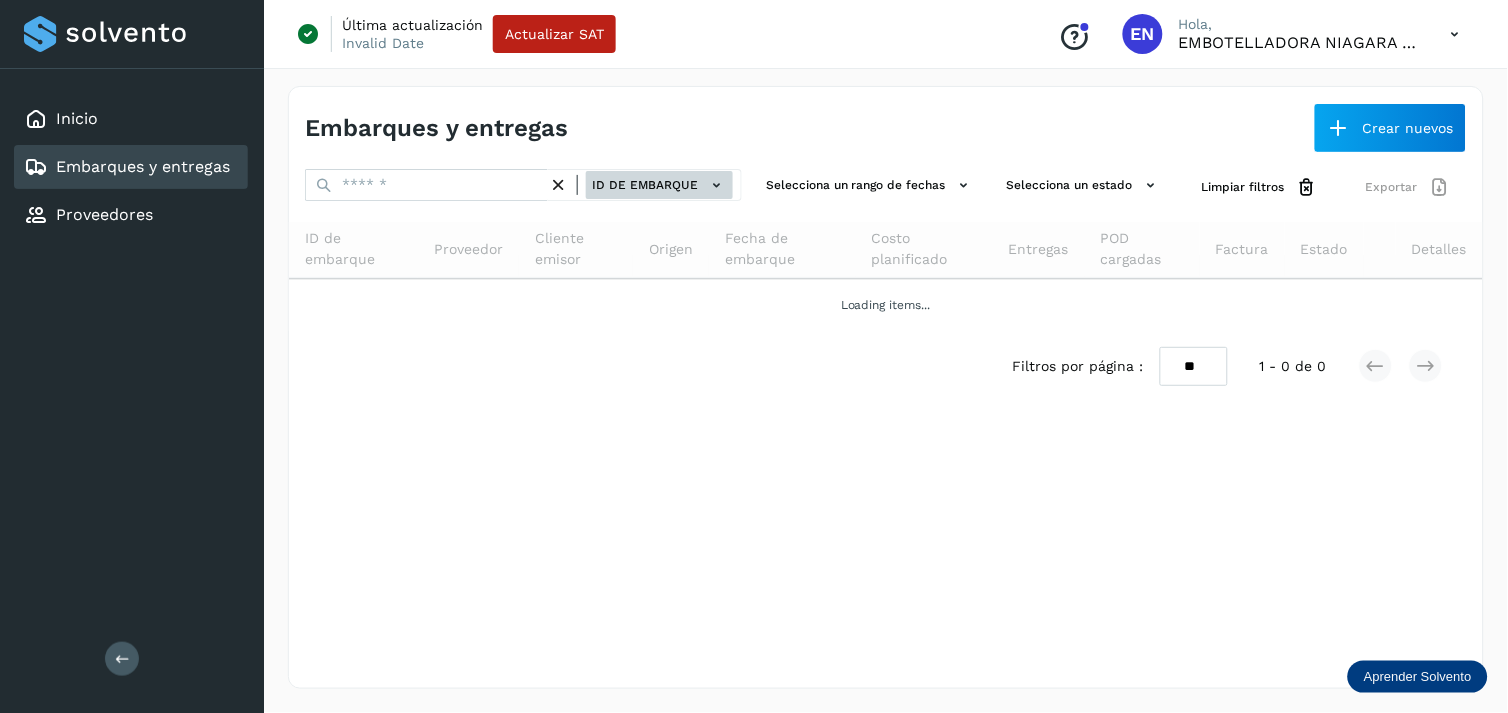 drag, startPoint x: 636, startPoint y: 203, endPoint x: 680, endPoint y: 174, distance: 52.69725 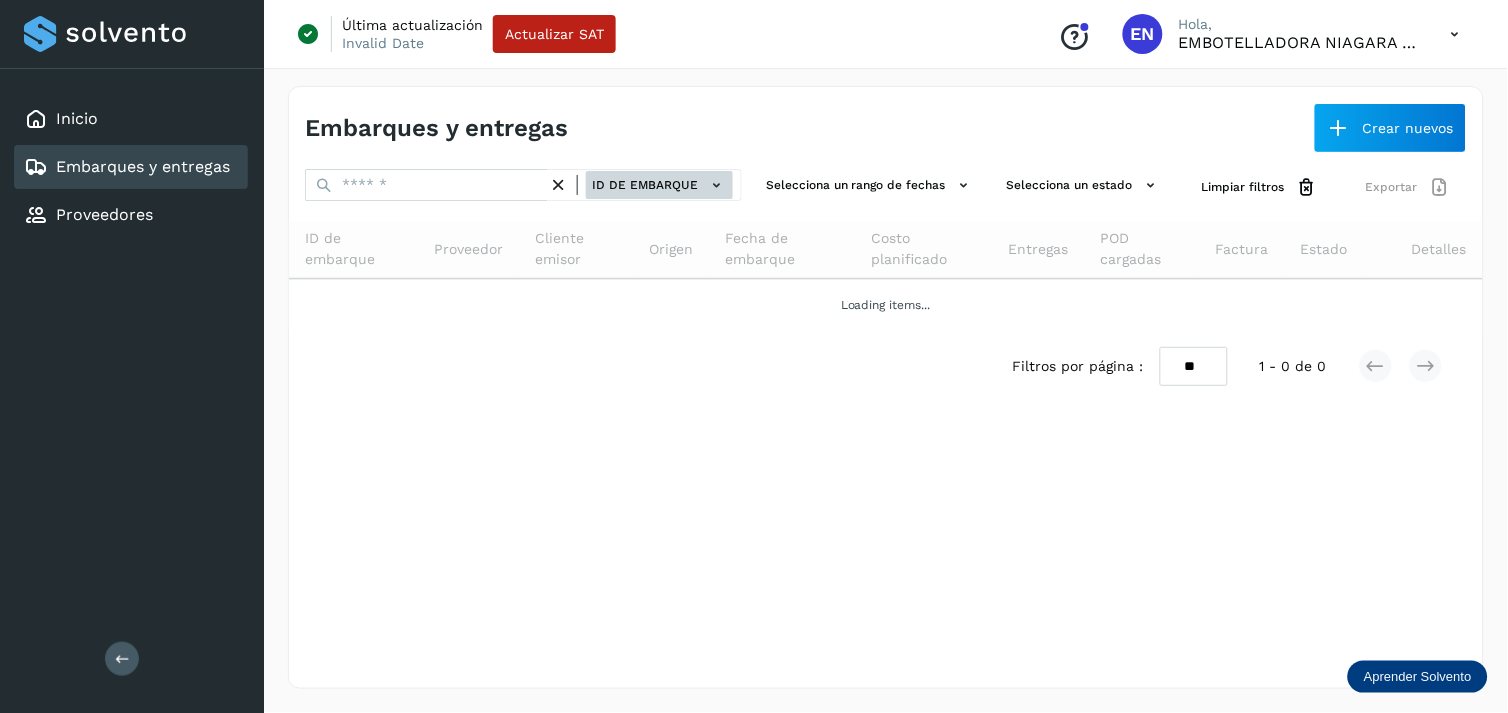 click on "ID de embarque" at bounding box center (523, 187) 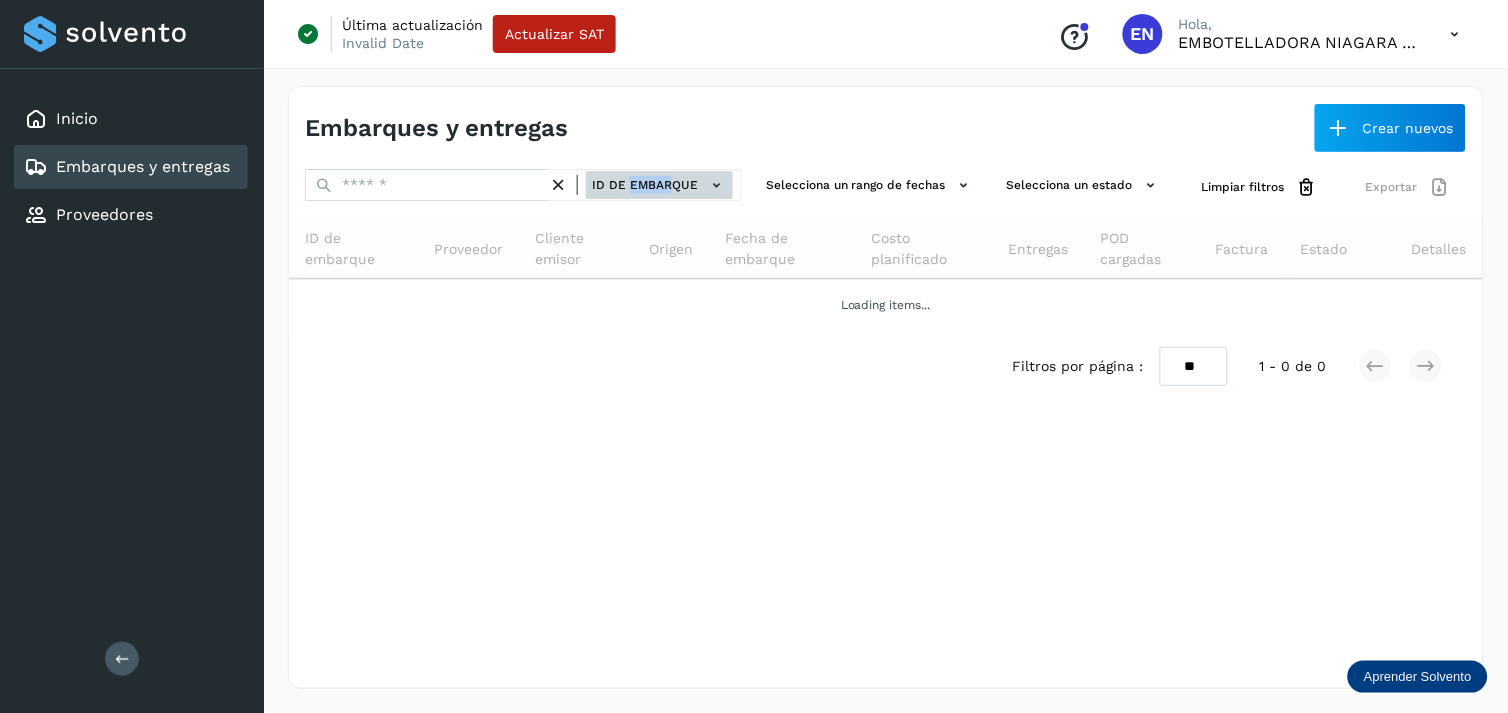 click on "ID de embarque" at bounding box center [659, 185] 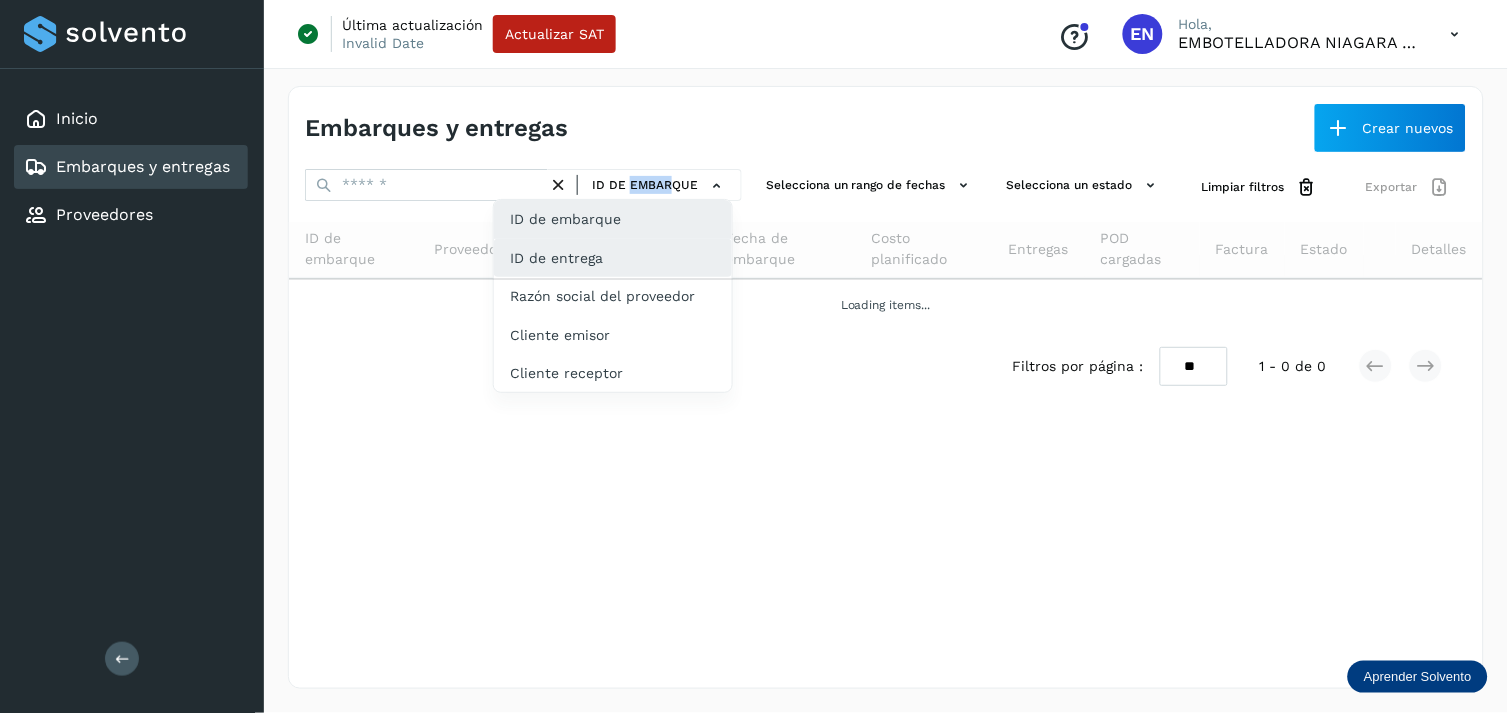 click on "ID de entrega" 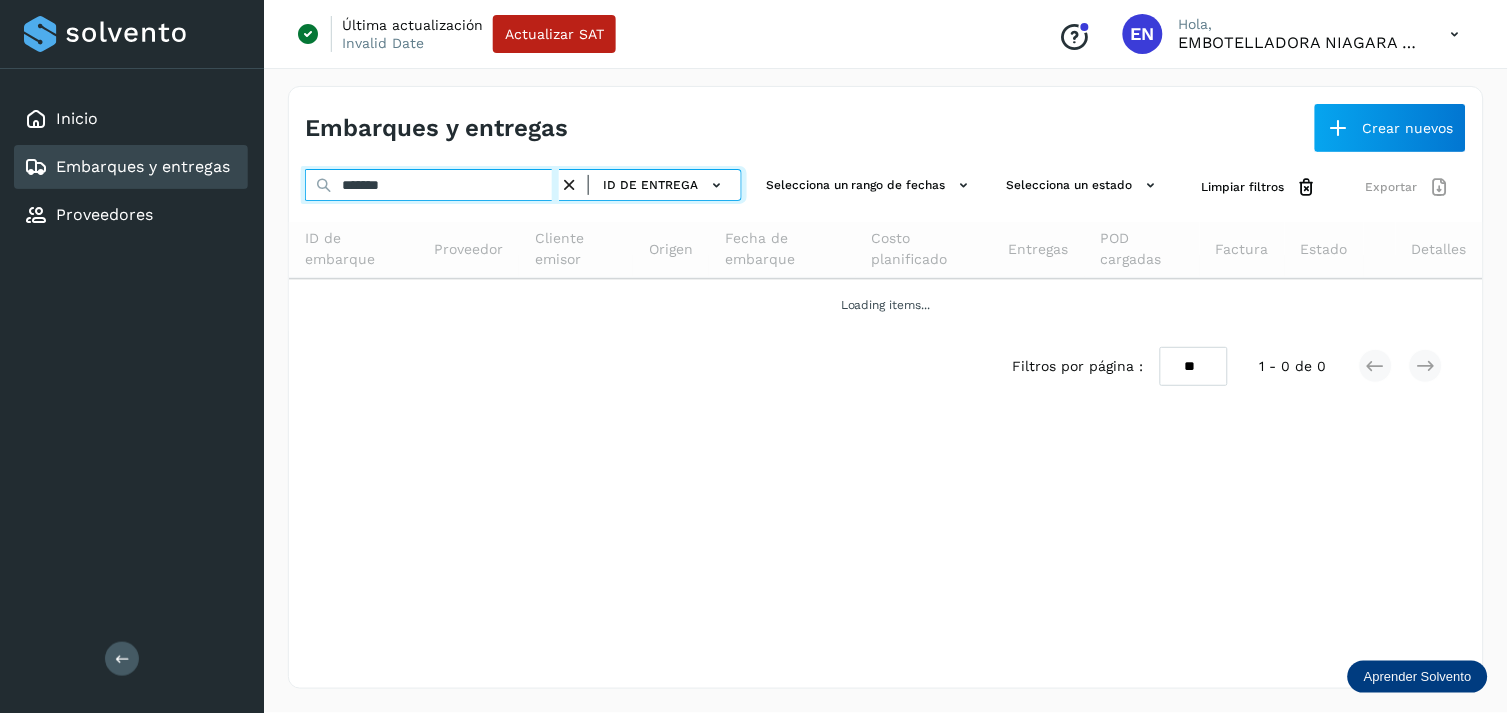 click on "*******" at bounding box center (432, 185) 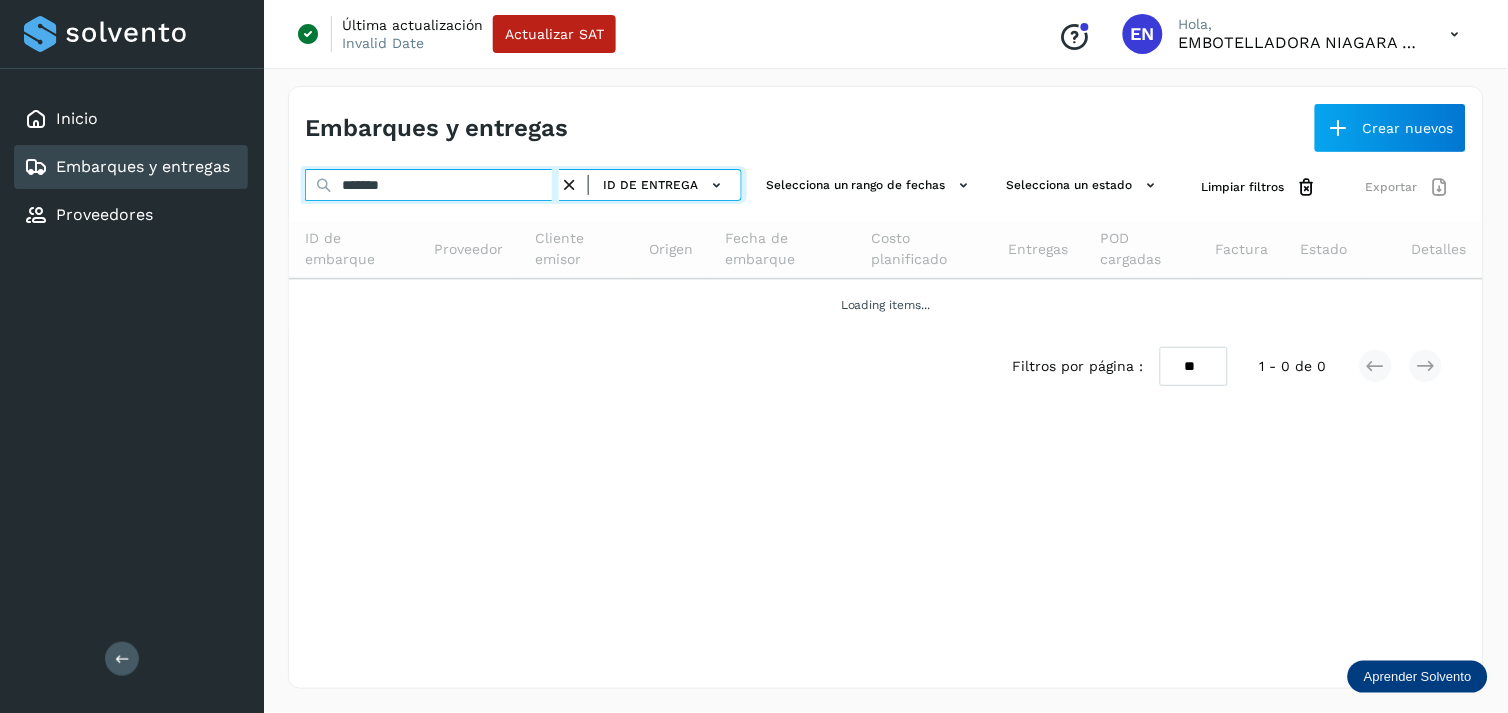 paste on "*" 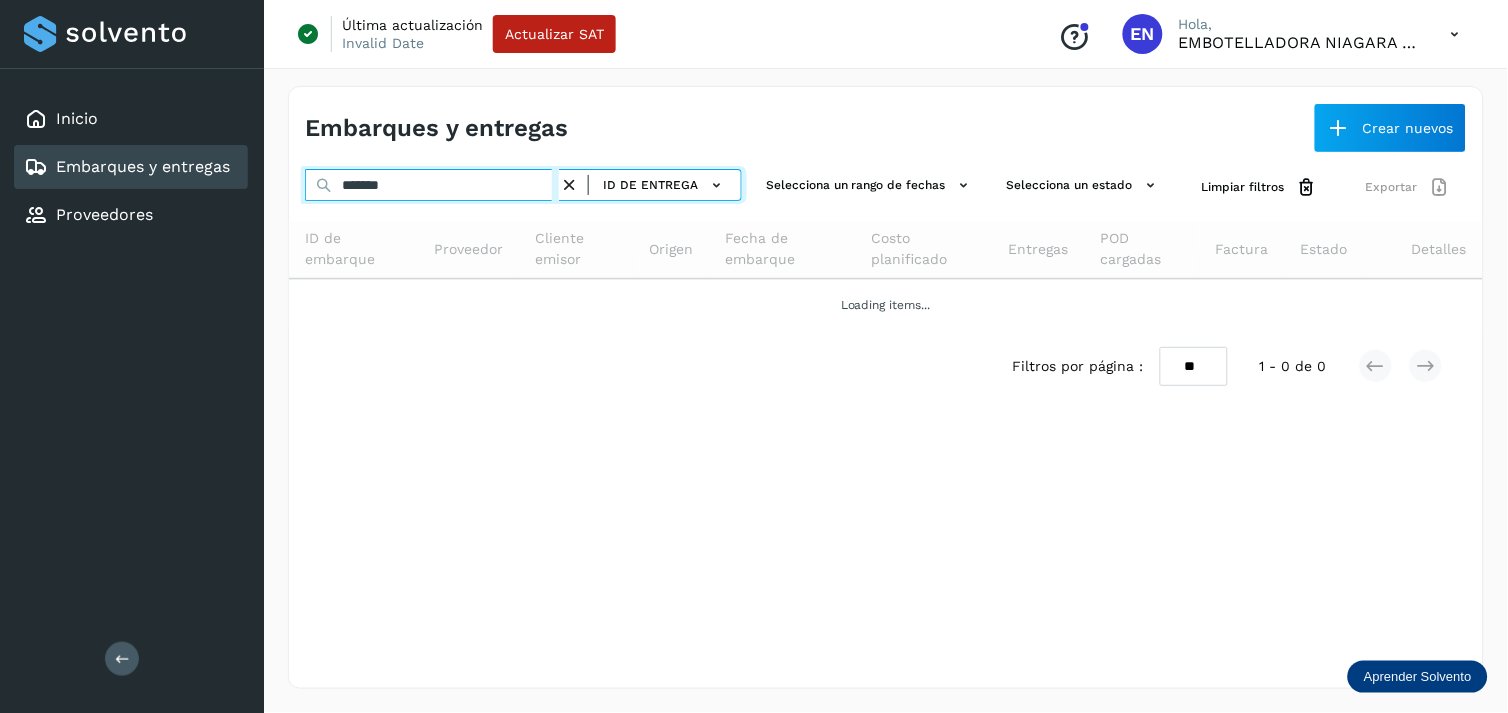click on "*******" at bounding box center [432, 185] 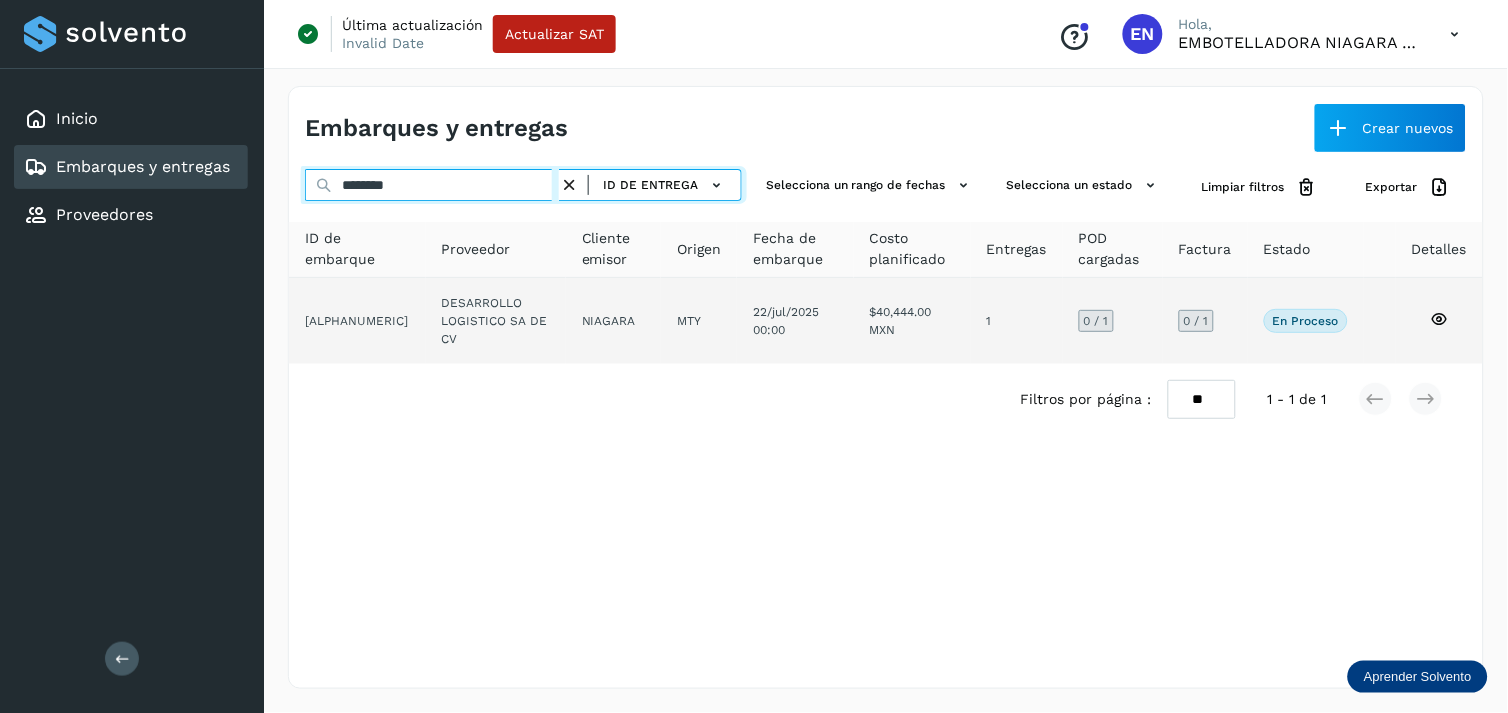 type on "********" 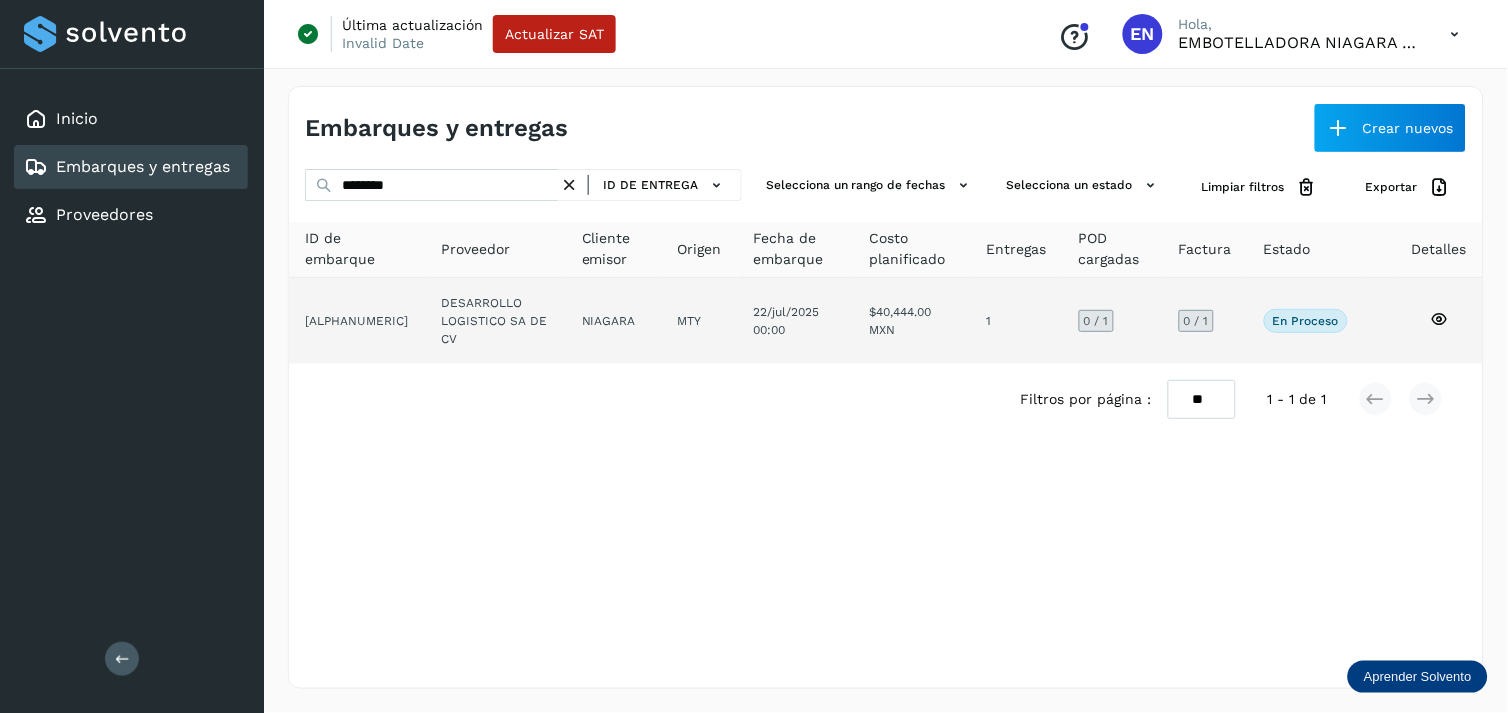 click on "DESARROLLO LOGISTICO SA DE CV" 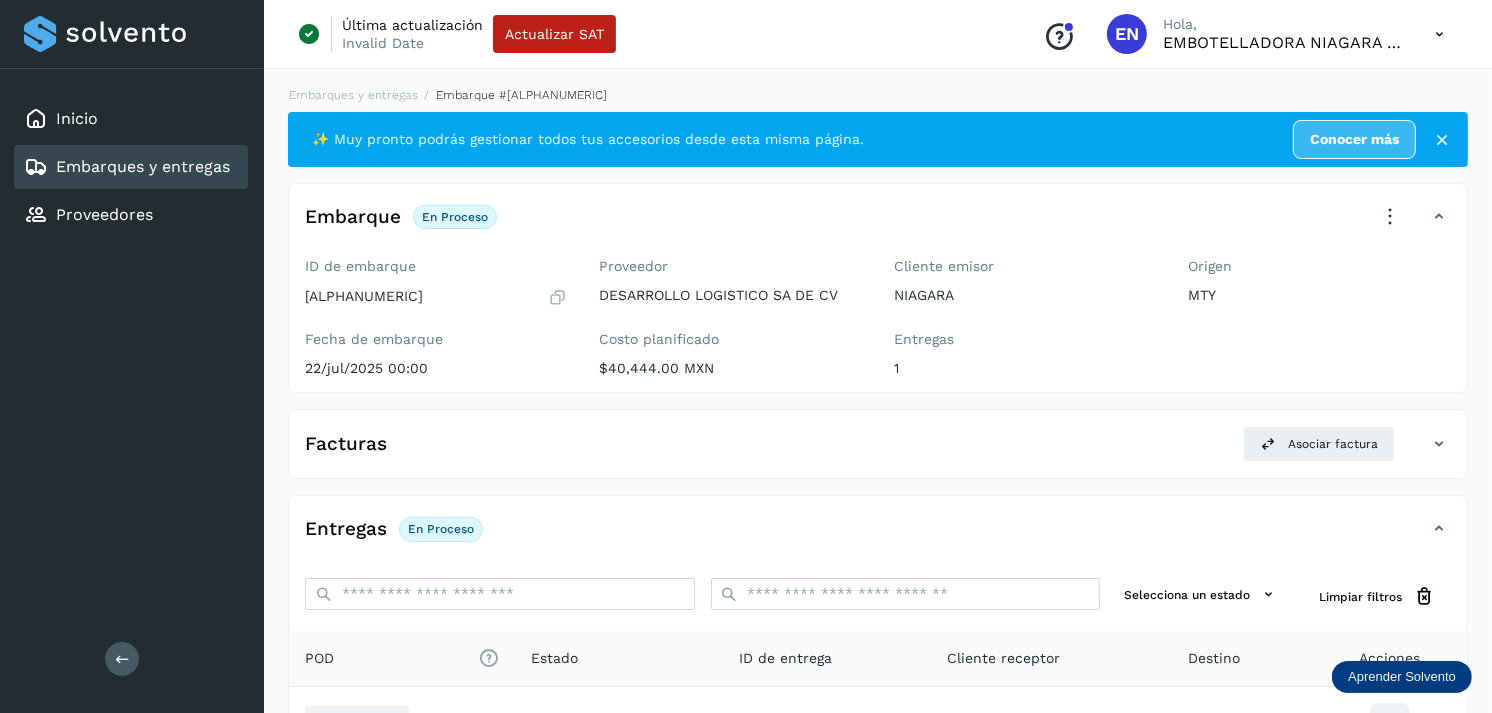 scroll, scrollTop: 243, scrollLeft: 0, axis: vertical 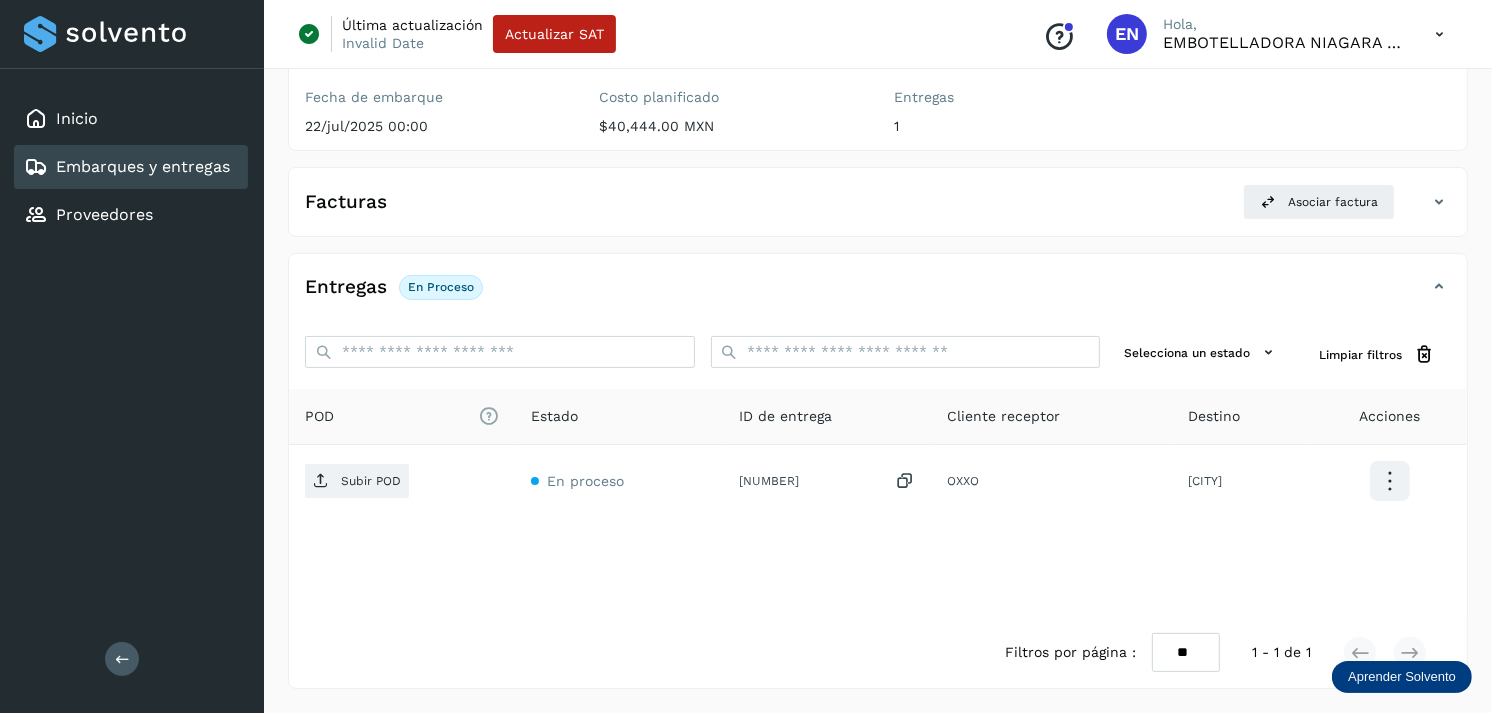 click on "Embarques y entregas" at bounding box center (143, 166) 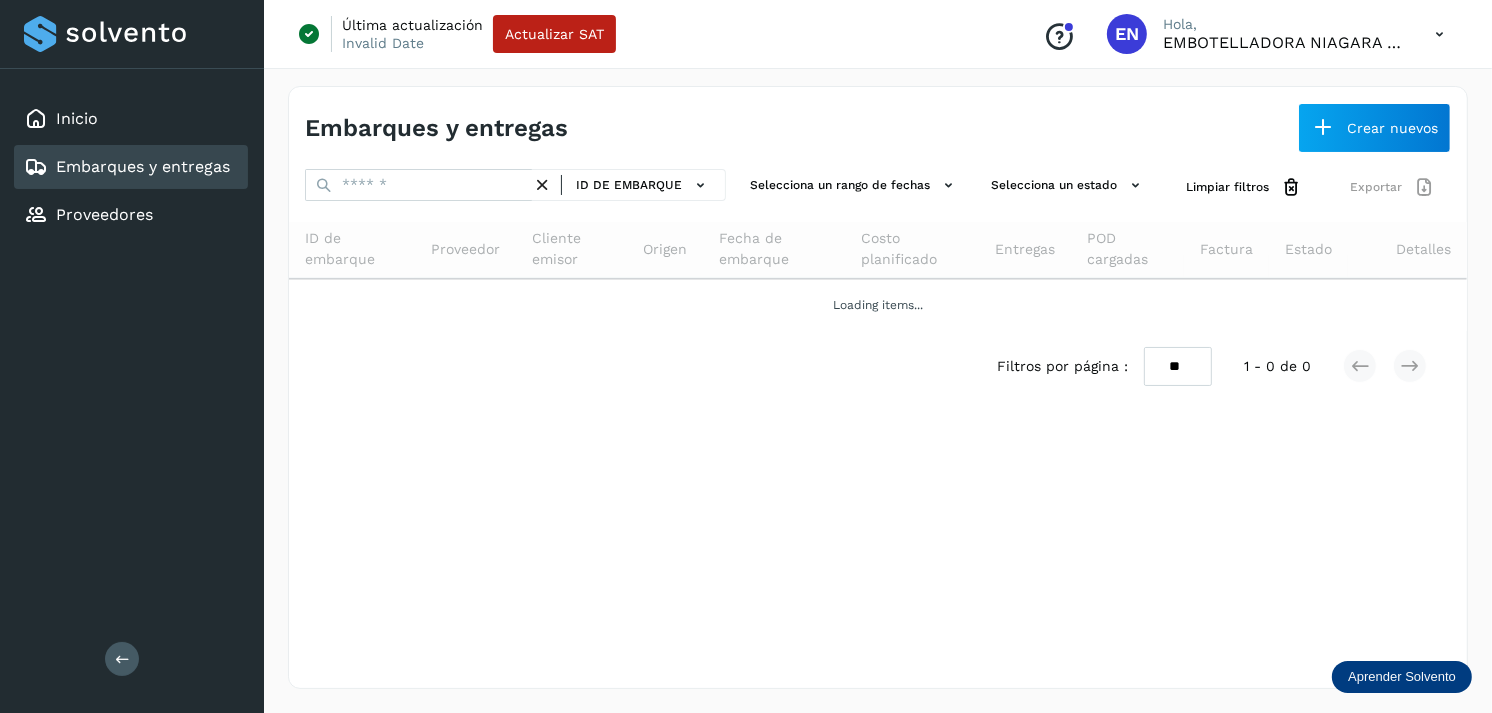 scroll, scrollTop: 0, scrollLeft: 0, axis: both 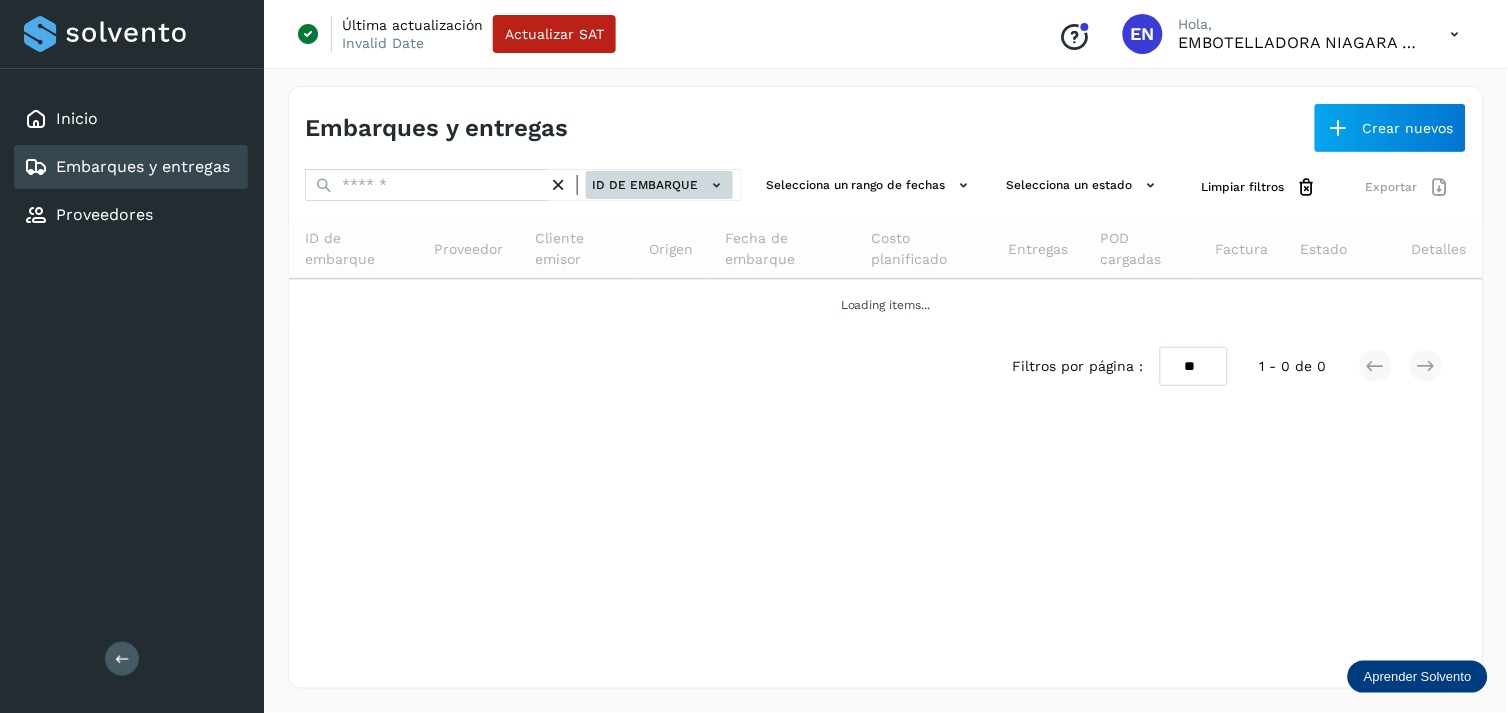 click 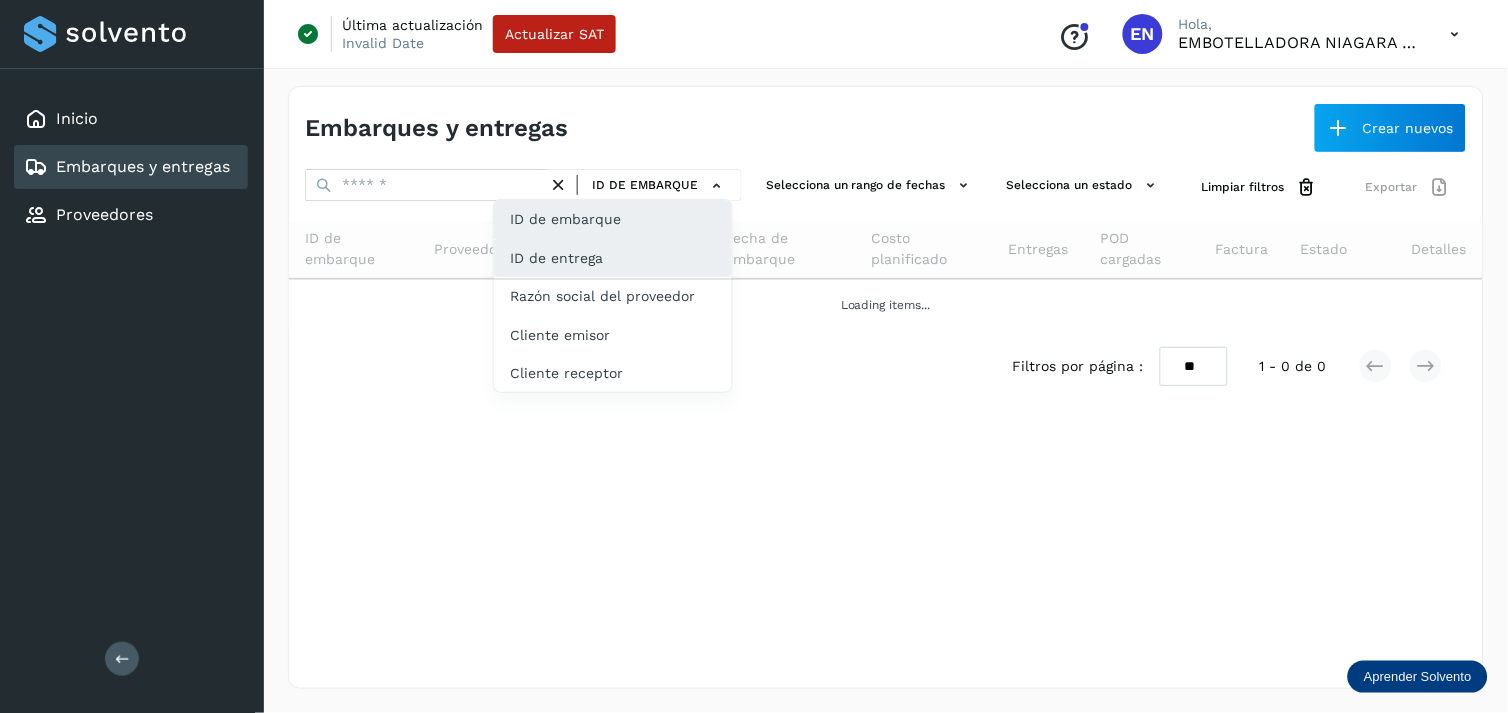 click on "ID de entrega" 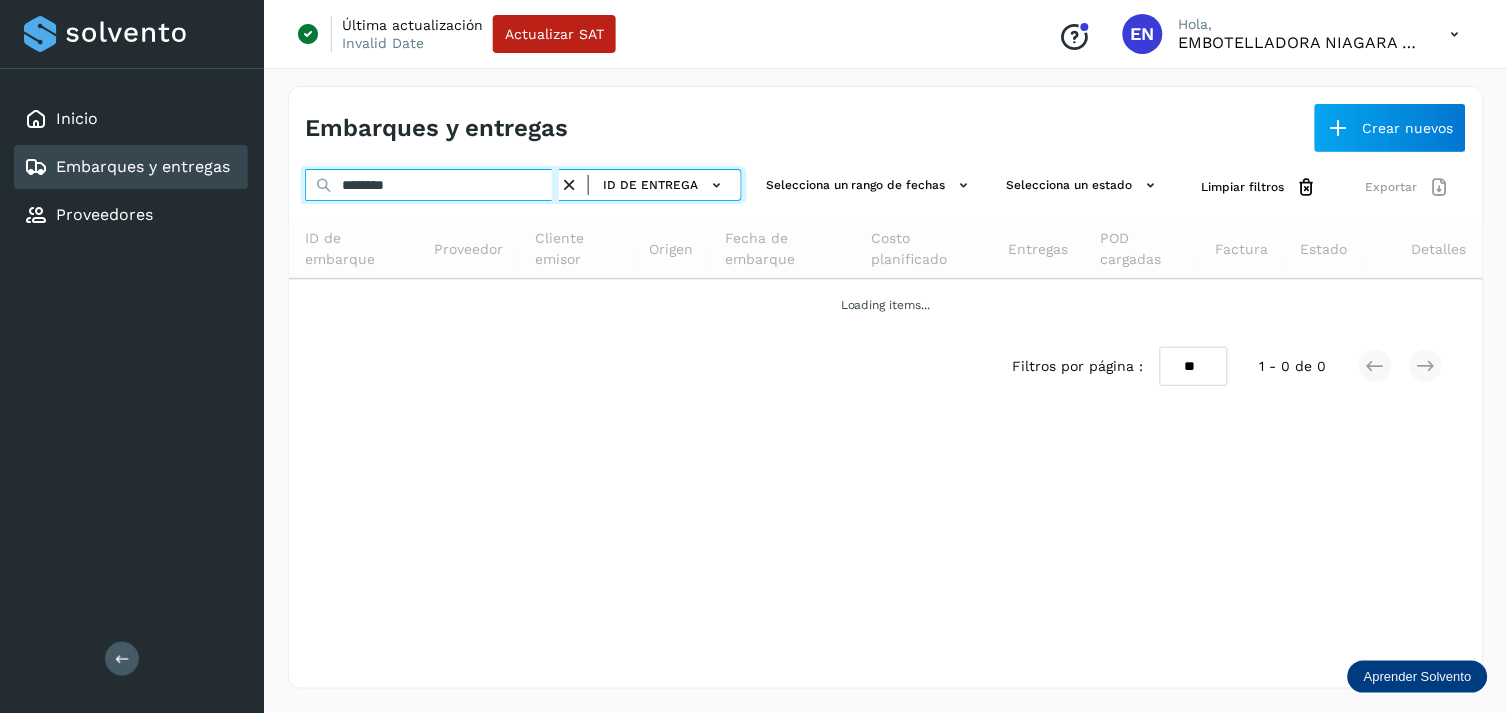 click on "********" at bounding box center [432, 185] 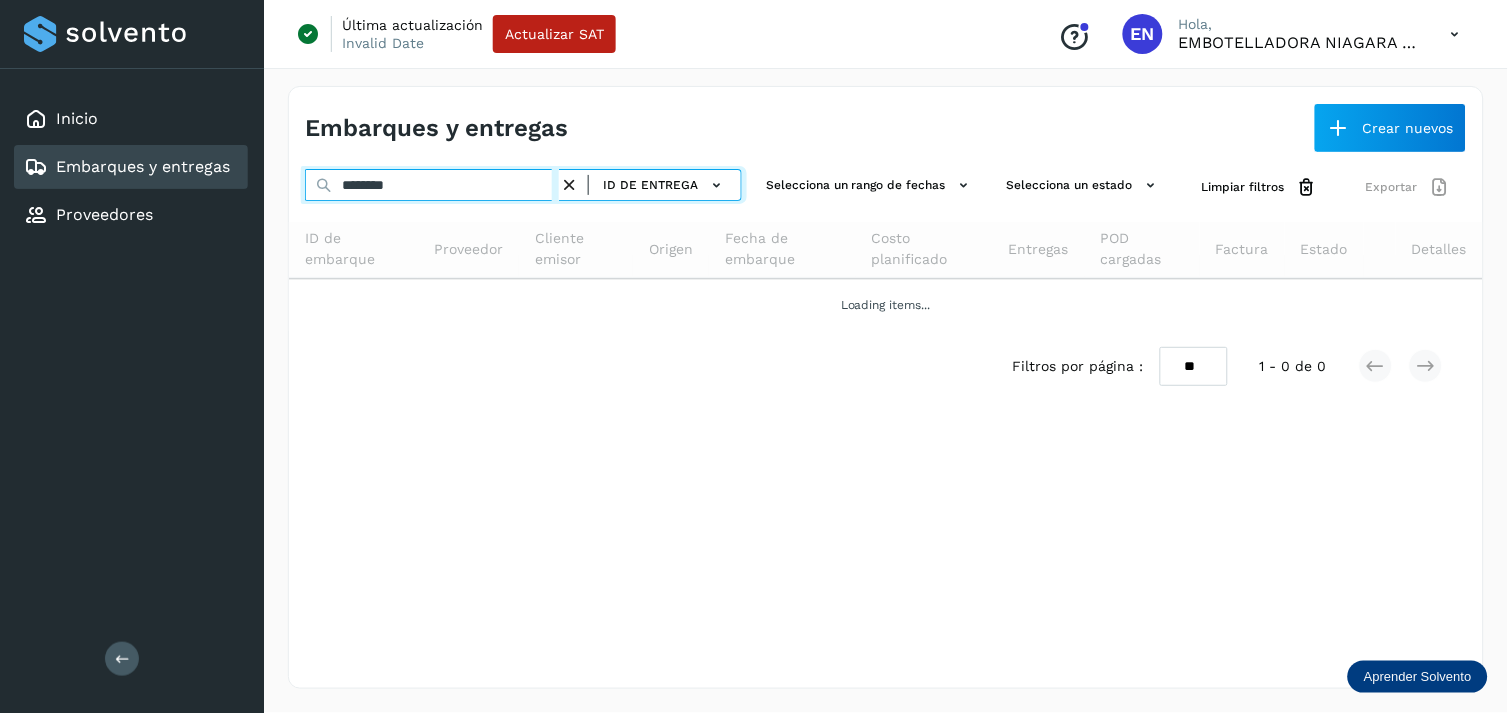 paste 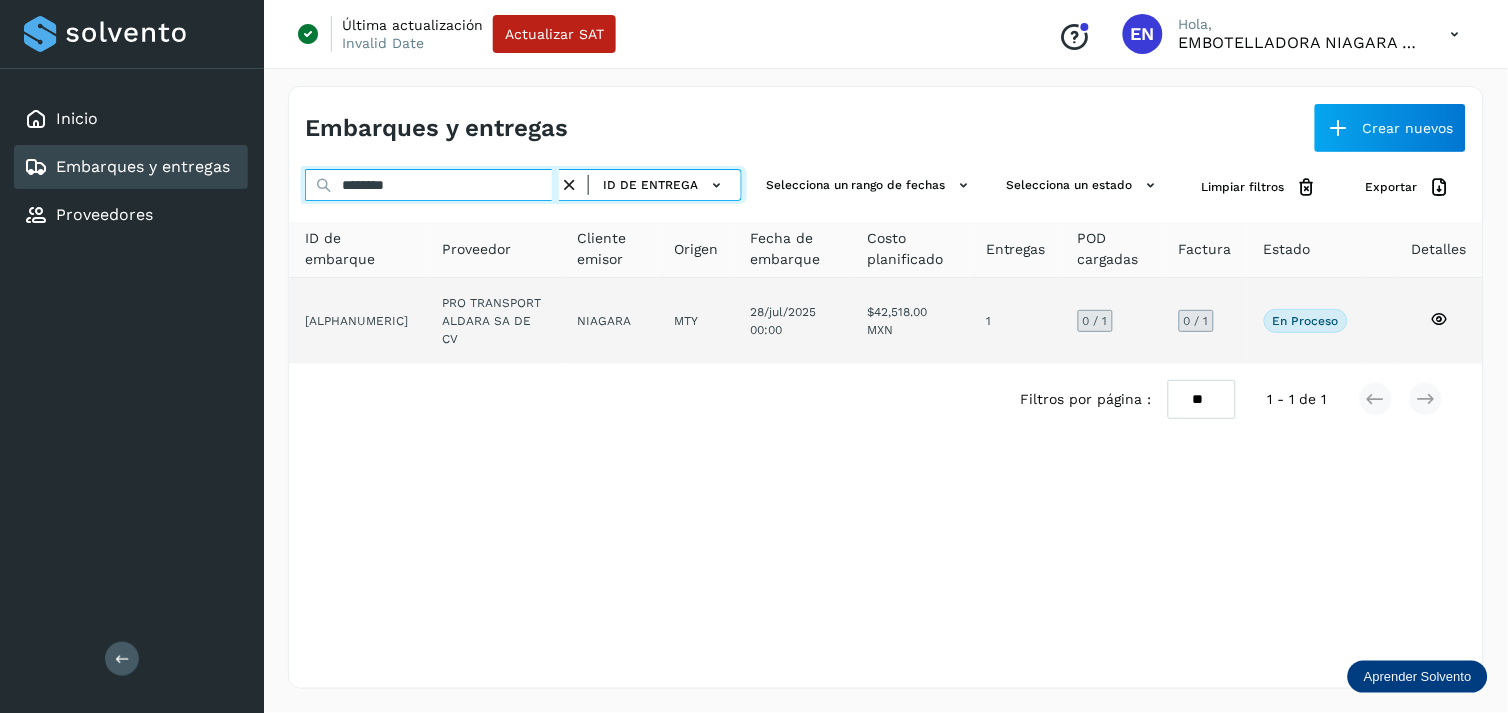 type on "********" 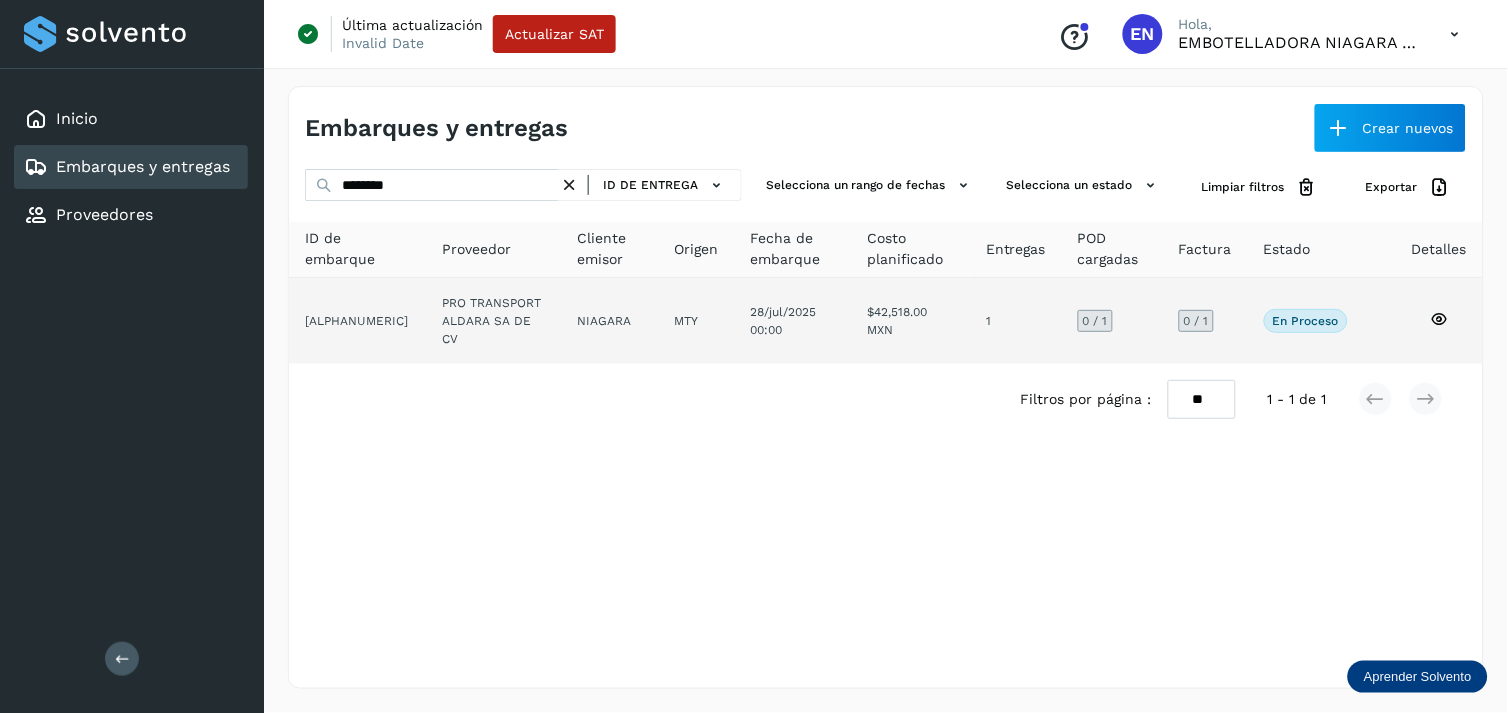 click on "PRO TRANSPORT ALDARA SA DE CV" 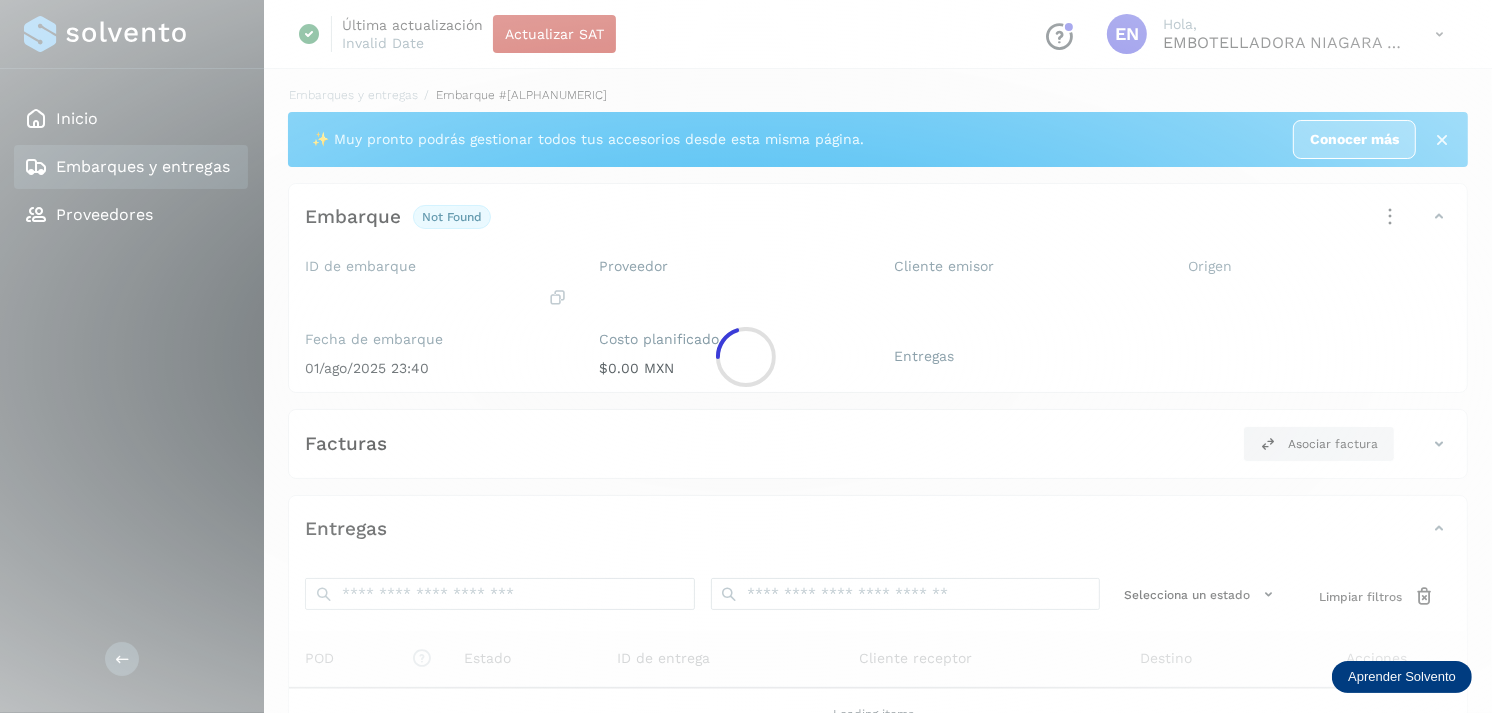 click 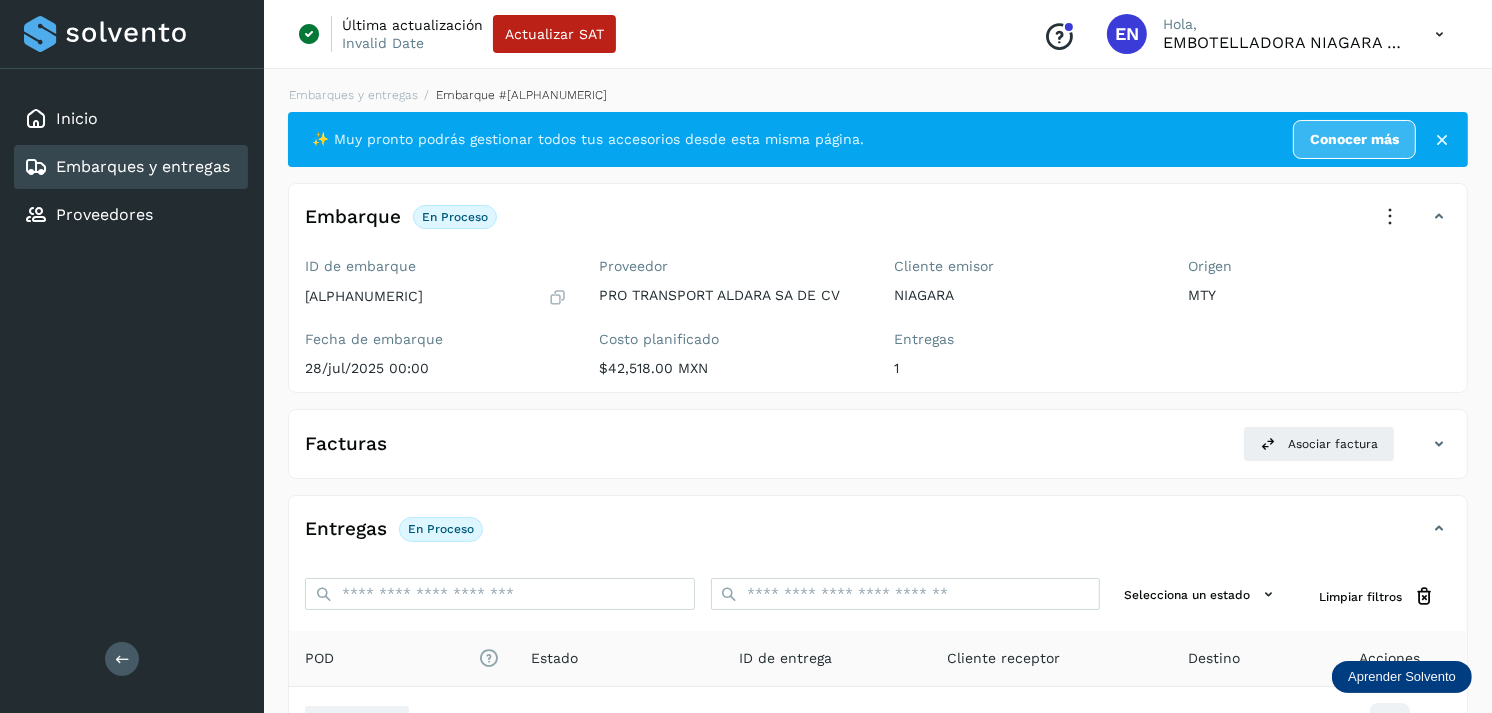 scroll, scrollTop: 243, scrollLeft: 0, axis: vertical 